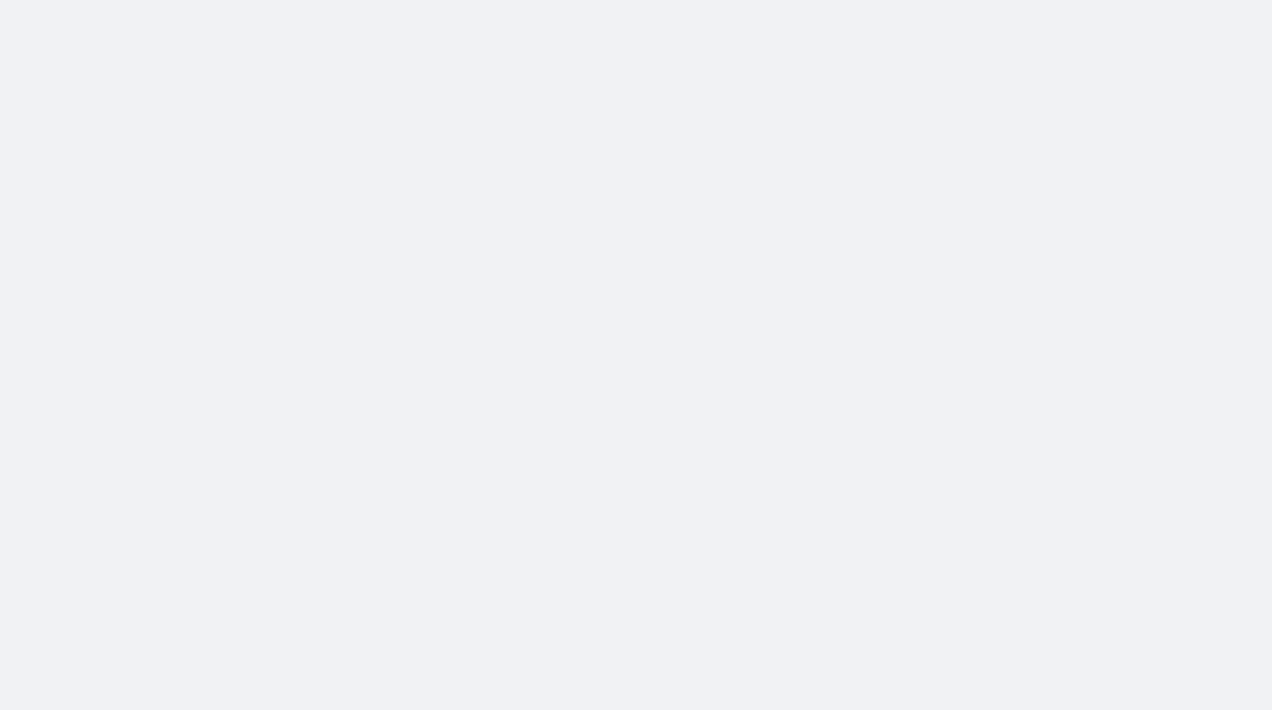 scroll, scrollTop: 0, scrollLeft: 0, axis: both 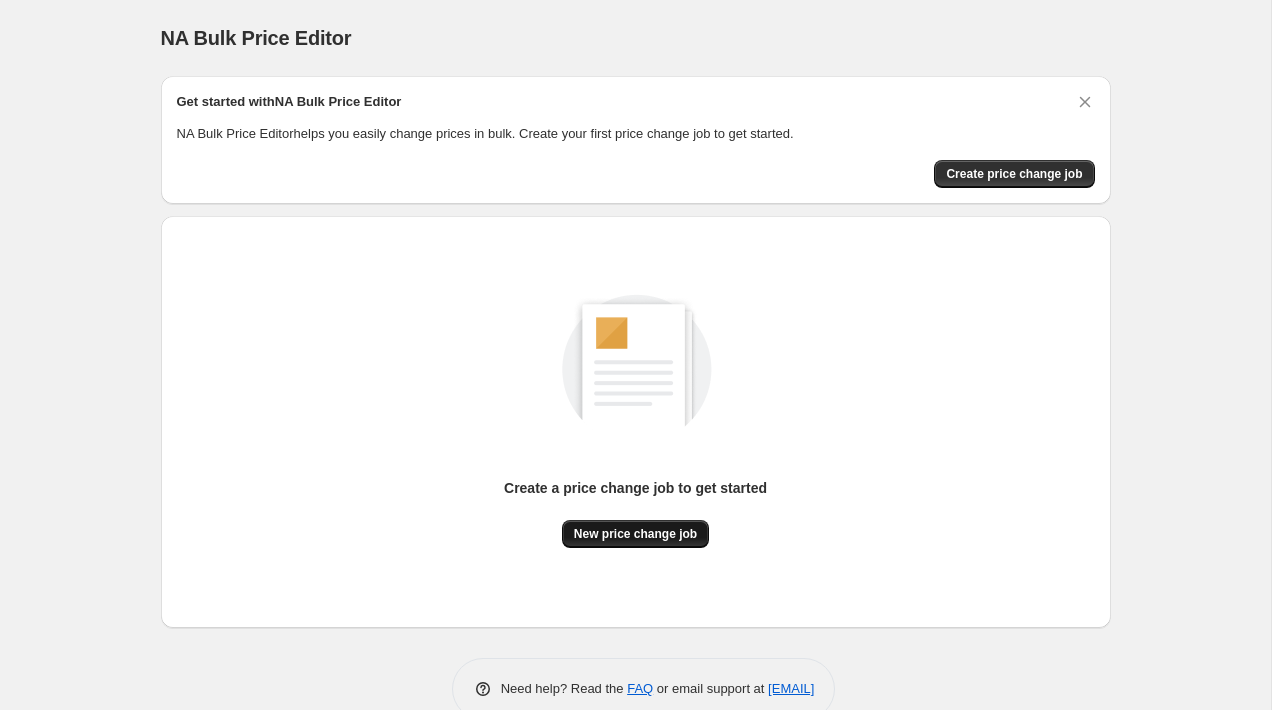click on "New price change job" at bounding box center [635, 534] 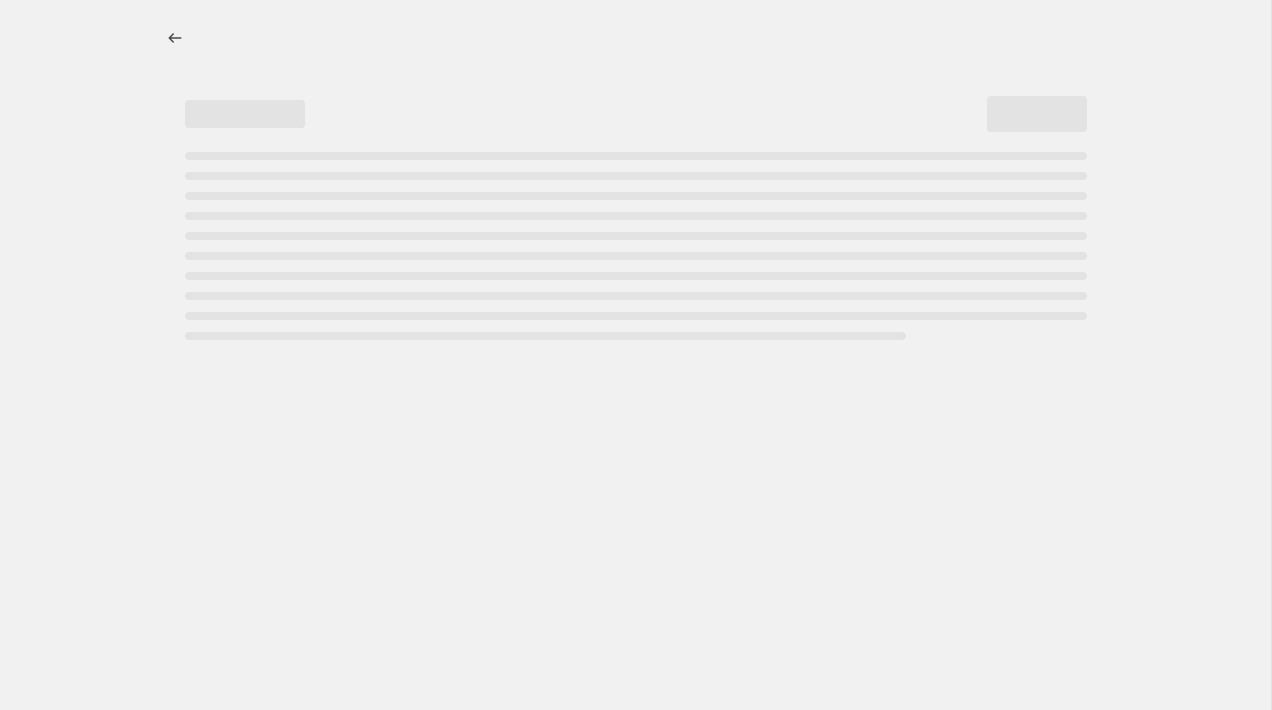 select on "percentage" 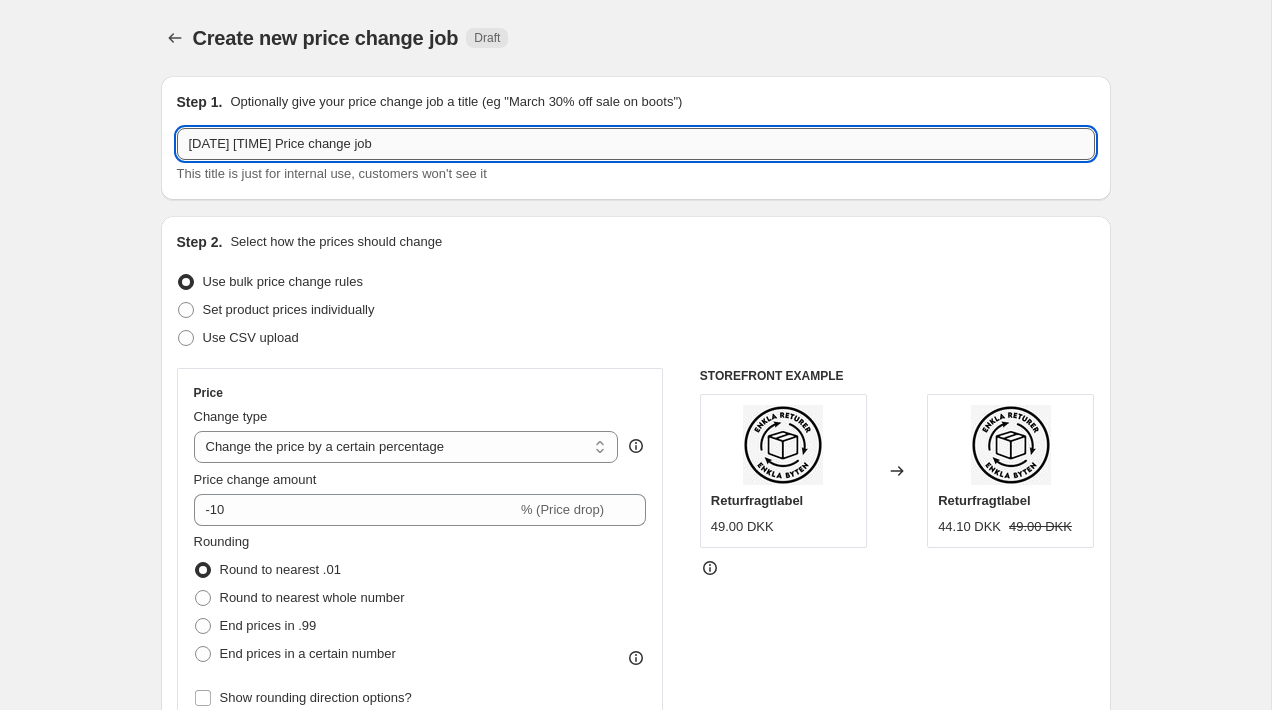 drag, startPoint x: 430, startPoint y: 148, endPoint x: 185, endPoint y: 143, distance: 245.05101 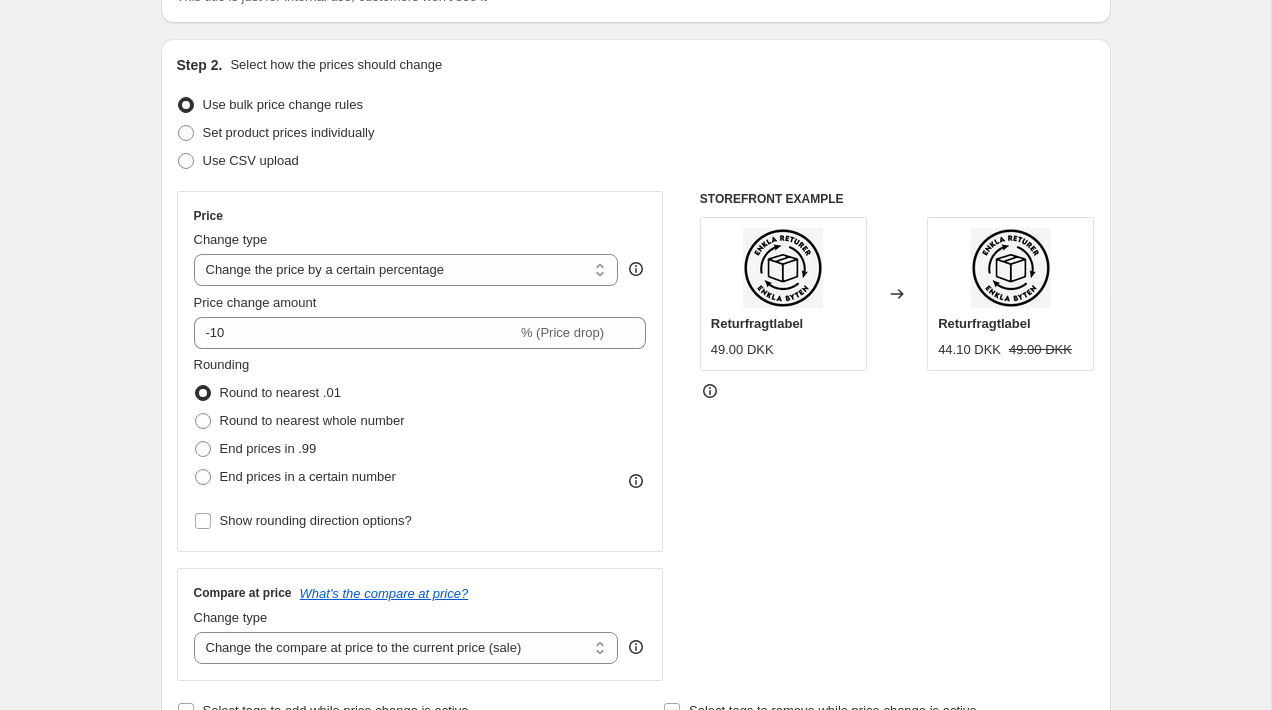 scroll, scrollTop: 182, scrollLeft: 0, axis: vertical 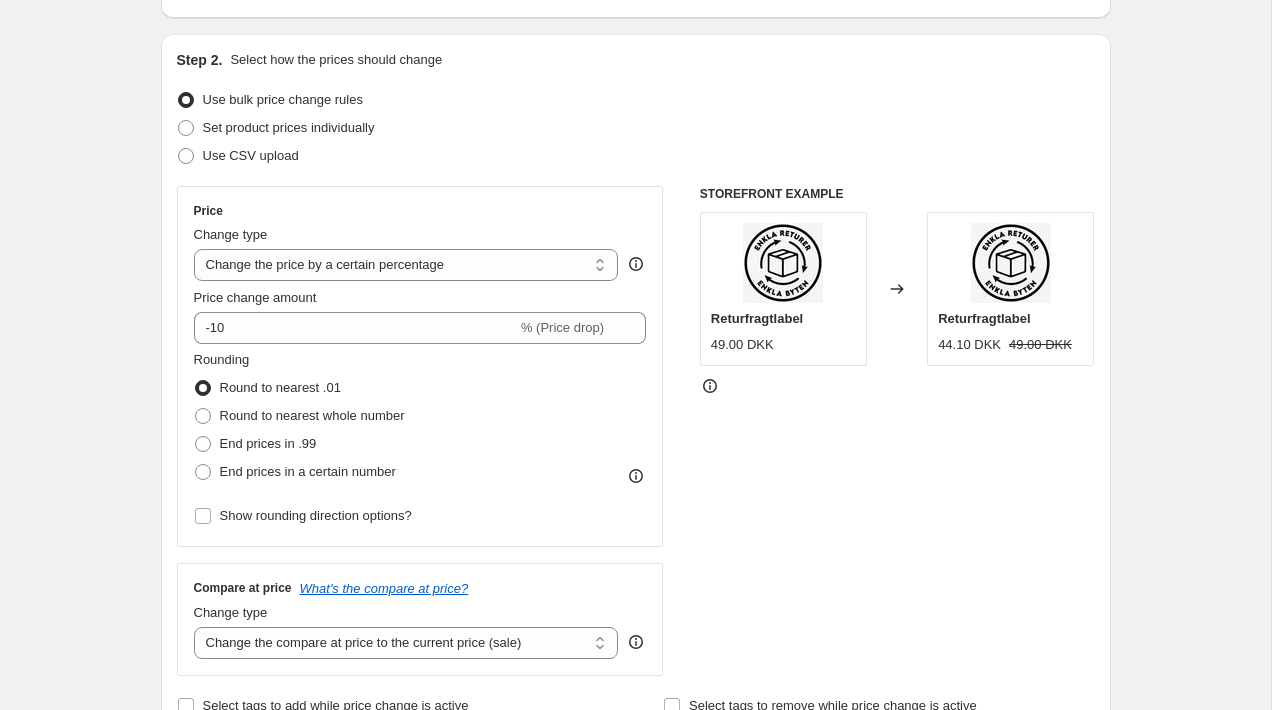 type on "[WORD] – 50% på ordinære priser!" 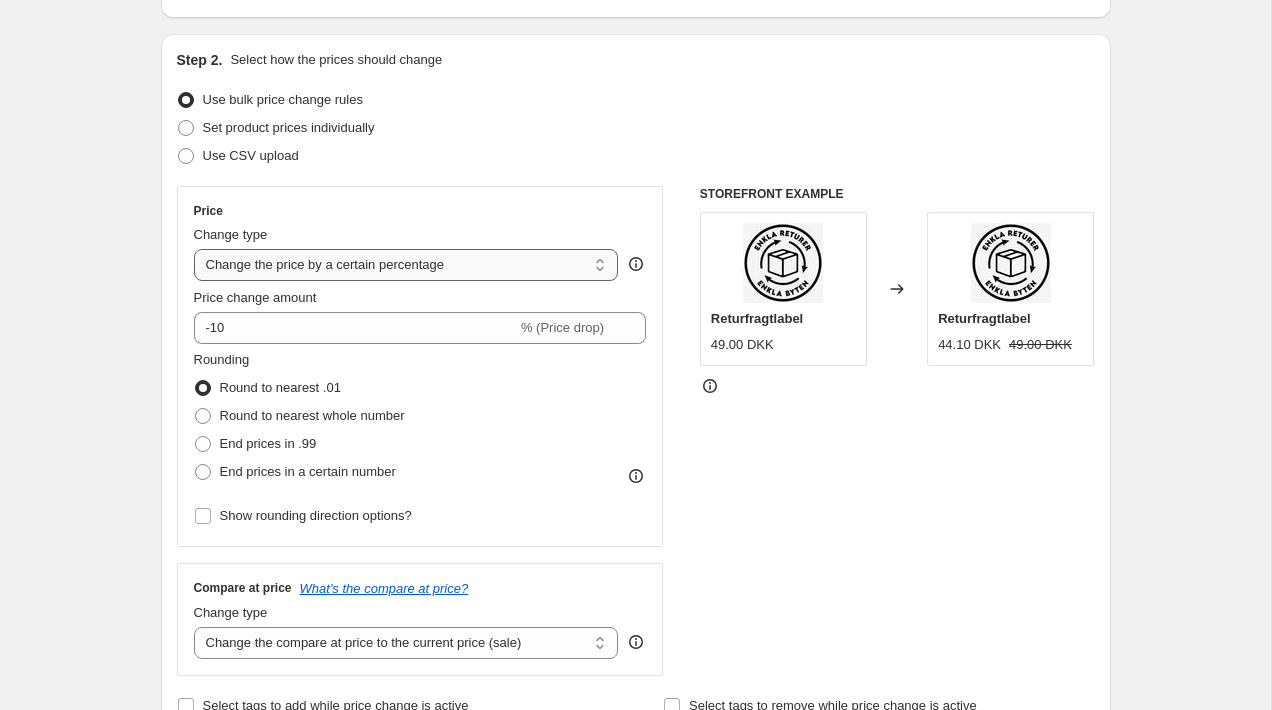 click on "Change the price to a certain amount Change the price by a certain amount Change the price by a certain percentage Change the price to the current compare at price (price before sale) Change the price by a certain amount relative to the compare at price Change the price by a certain percentage relative to the compare at price Don't change the price Change the price by a certain percentage relative to the cost per item Change price to certain cost margin" at bounding box center (406, 265) 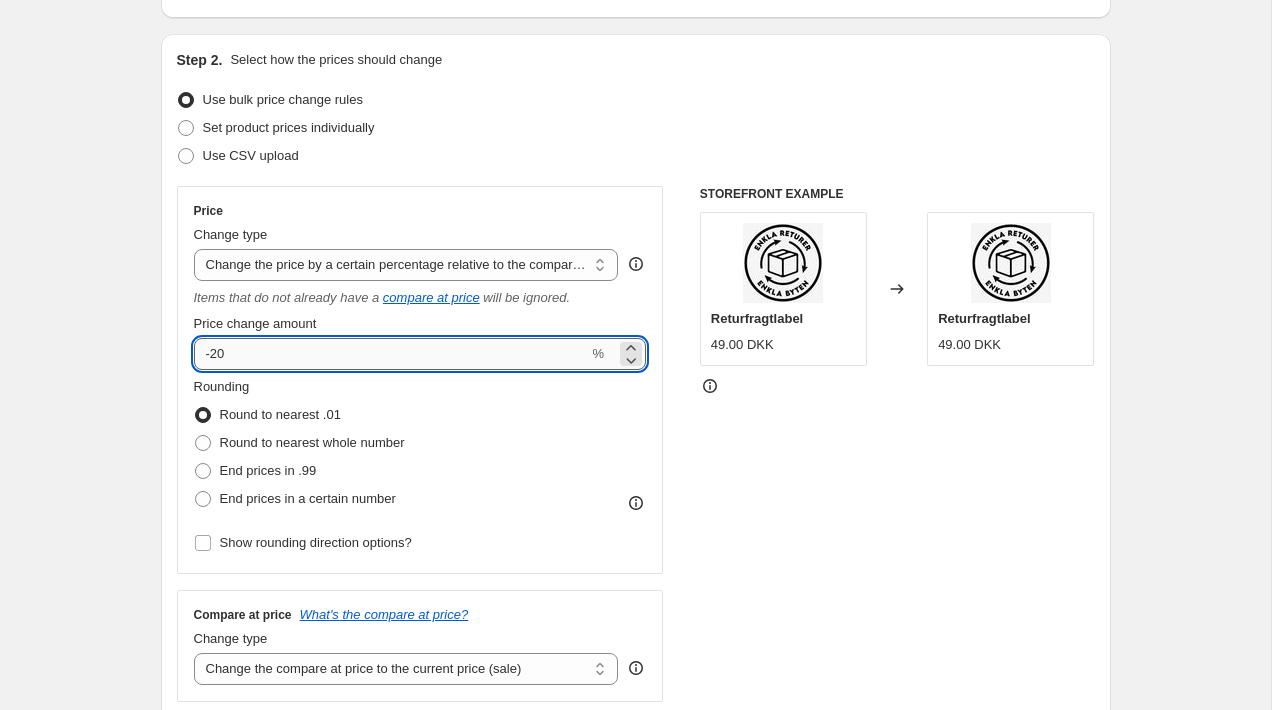 click on "-20" at bounding box center (391, 354) 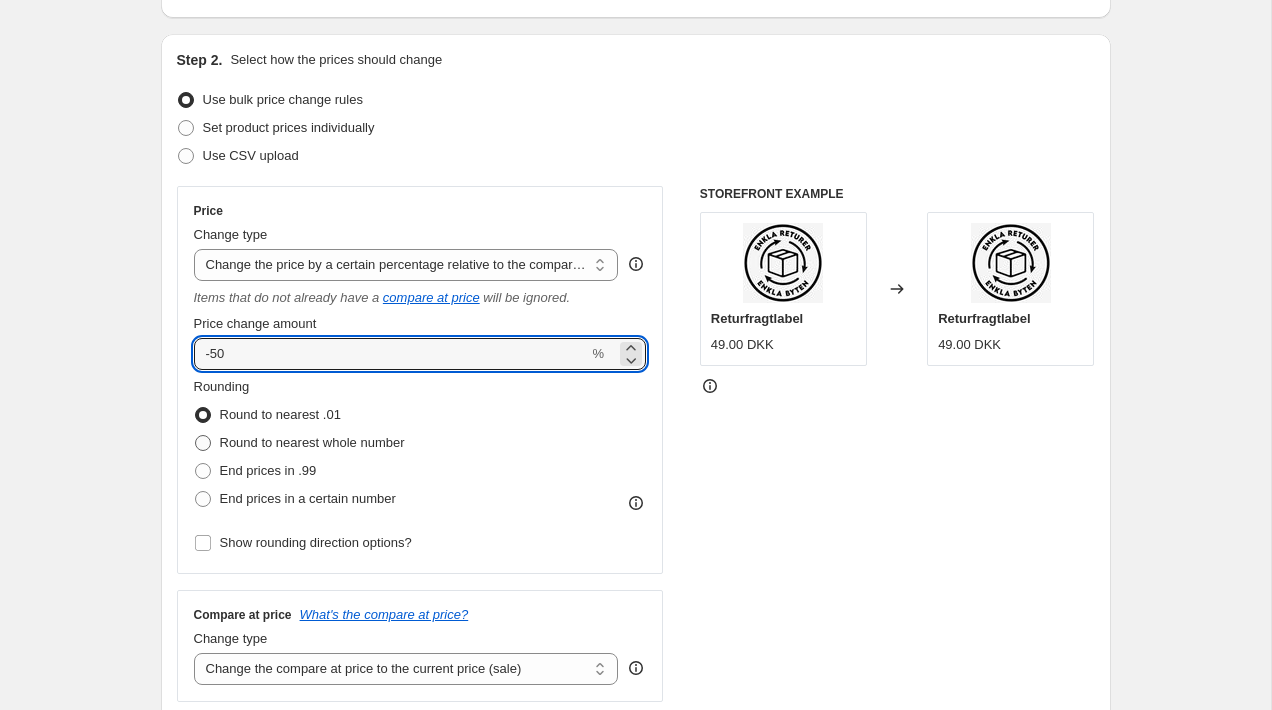 type on "-50" 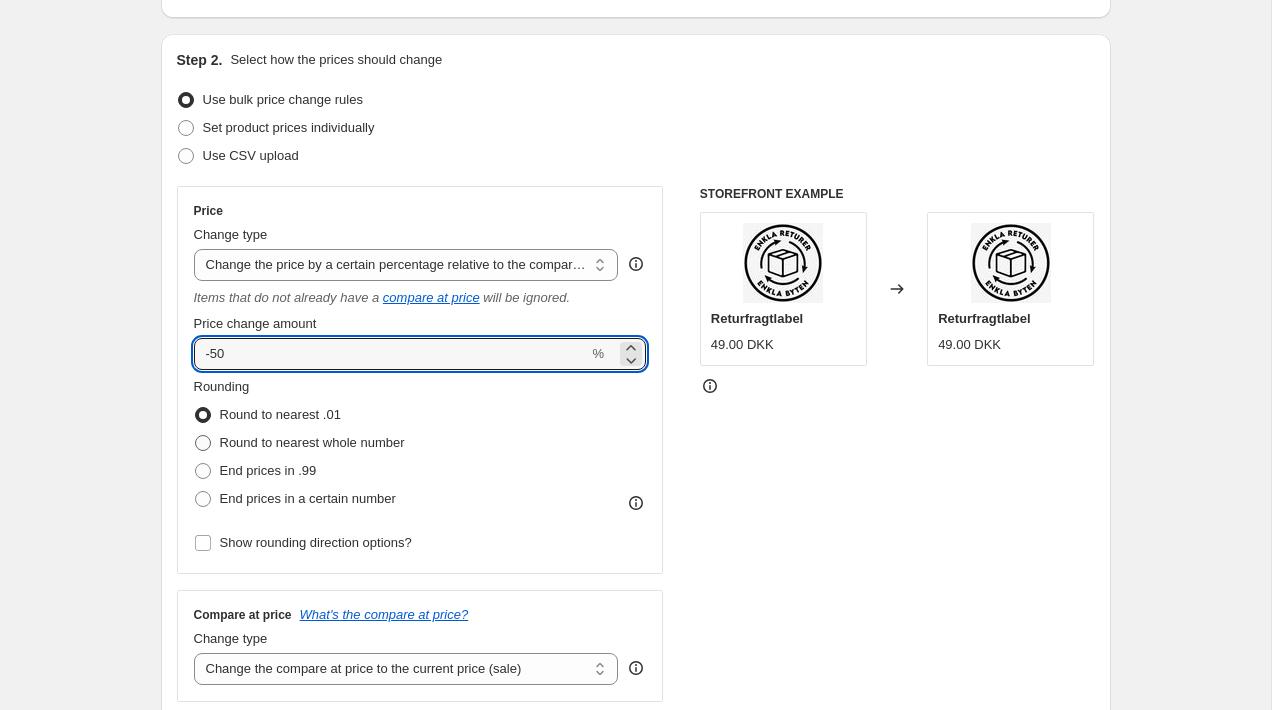 radio on "true" 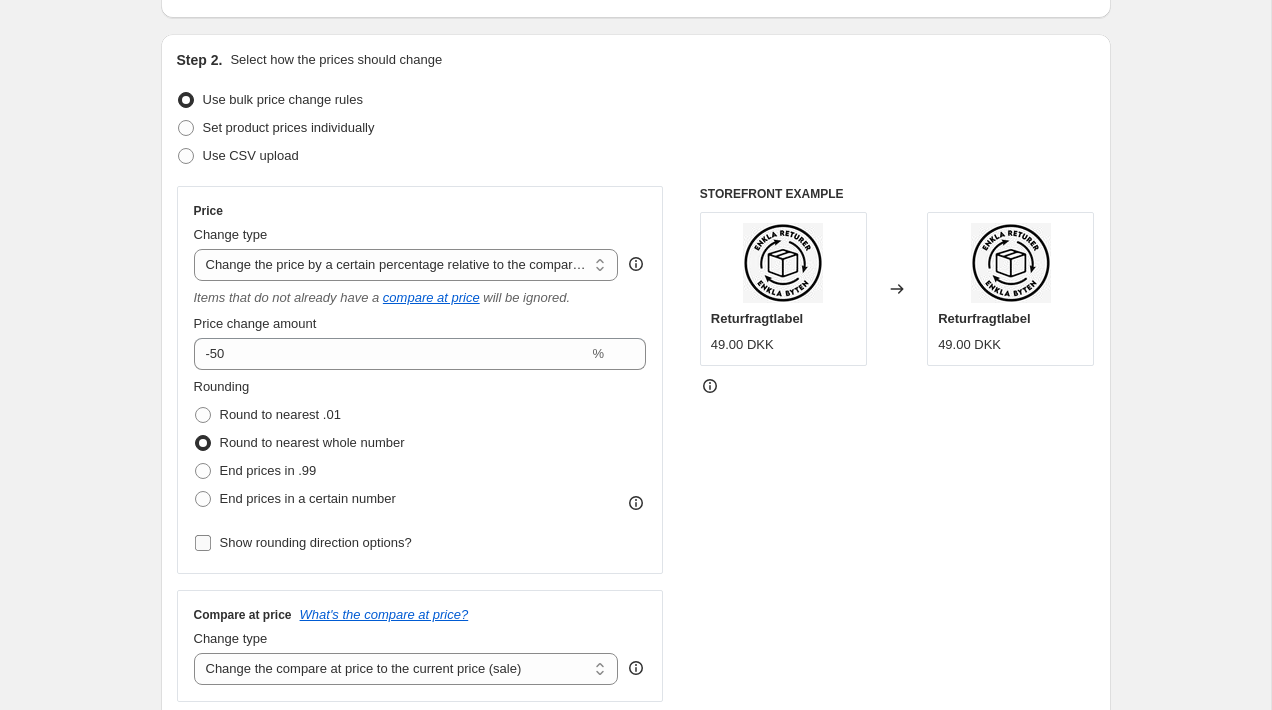 click on "Show rounding direction options?" at bounding box center (316, 542) 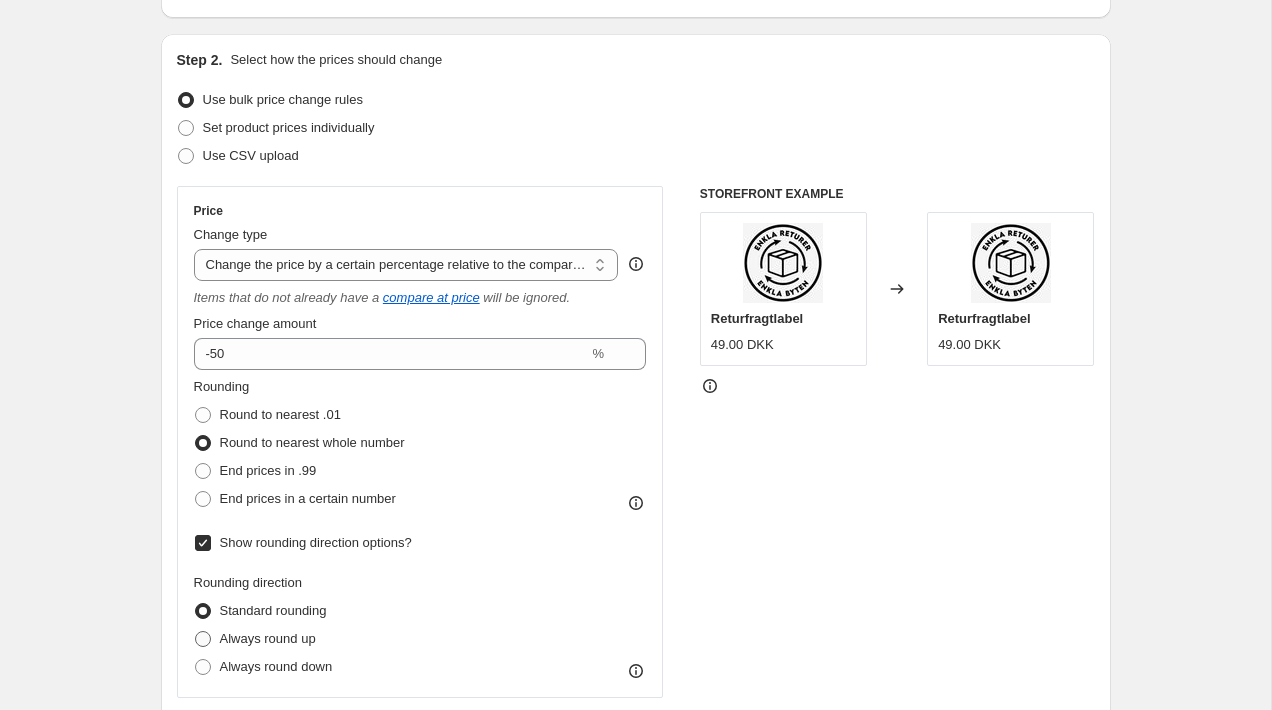 click on "Always round up" at bounding box center [268, 638] 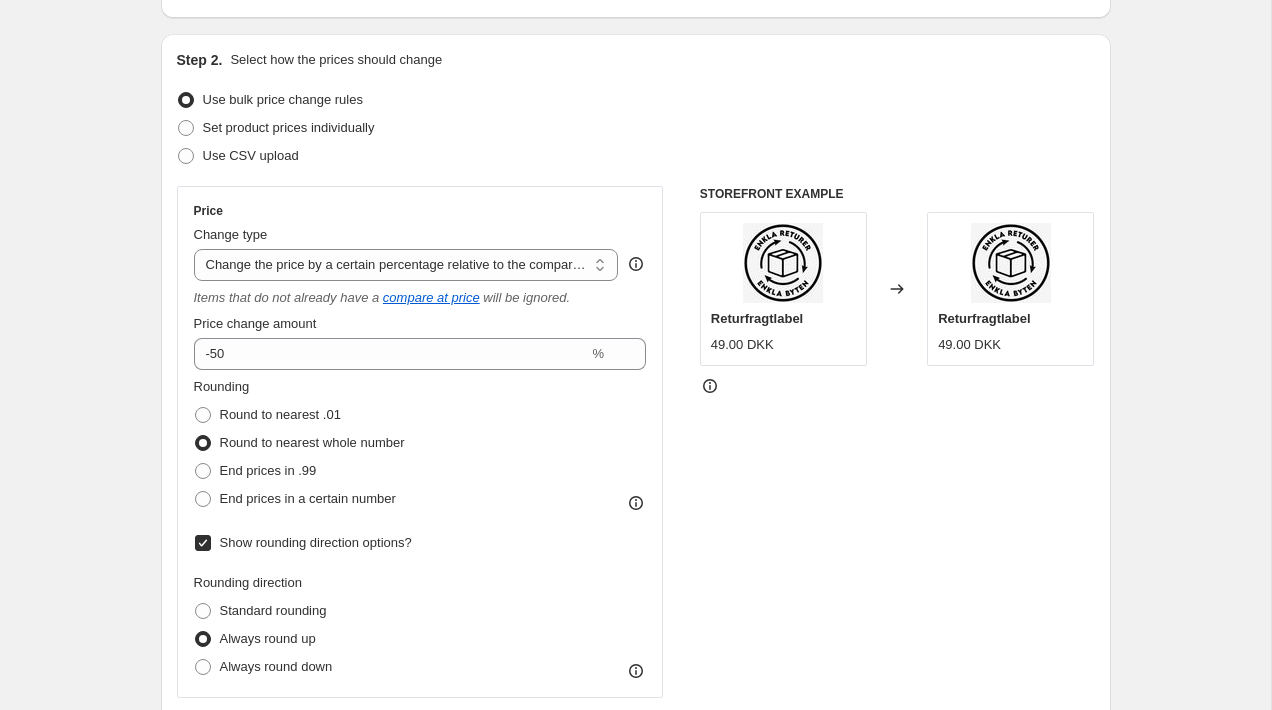 click on "Create new price change job. This page is ready Create new price change job Draft Step 1. Optionally give your price change job a title (eg "March 30% off sale on boots") [WORD] – 50% på ordinære priser! This title is just for internal use, customers won't see it Step 2. Select how the prices should change Use bulk price change rules Set product prices individually Use CSV upload Price Change type Change the price to a certain amount Change the price by a certain amount Change the price by a certain percentage Change the price to the current compare at price (price before sale) Change the price by a certain amount relative to the compare at price Change the price by a certain percentage relative to the compare at price Don't change the price Change the price by a certain percentage relative to the cost per item Change price to certain cost margin Change the price by a certain percentage relative to the compare at price Items that do not already have a compare at price will be ignored. -50 % Rounding" at bounding box center [635, 892] 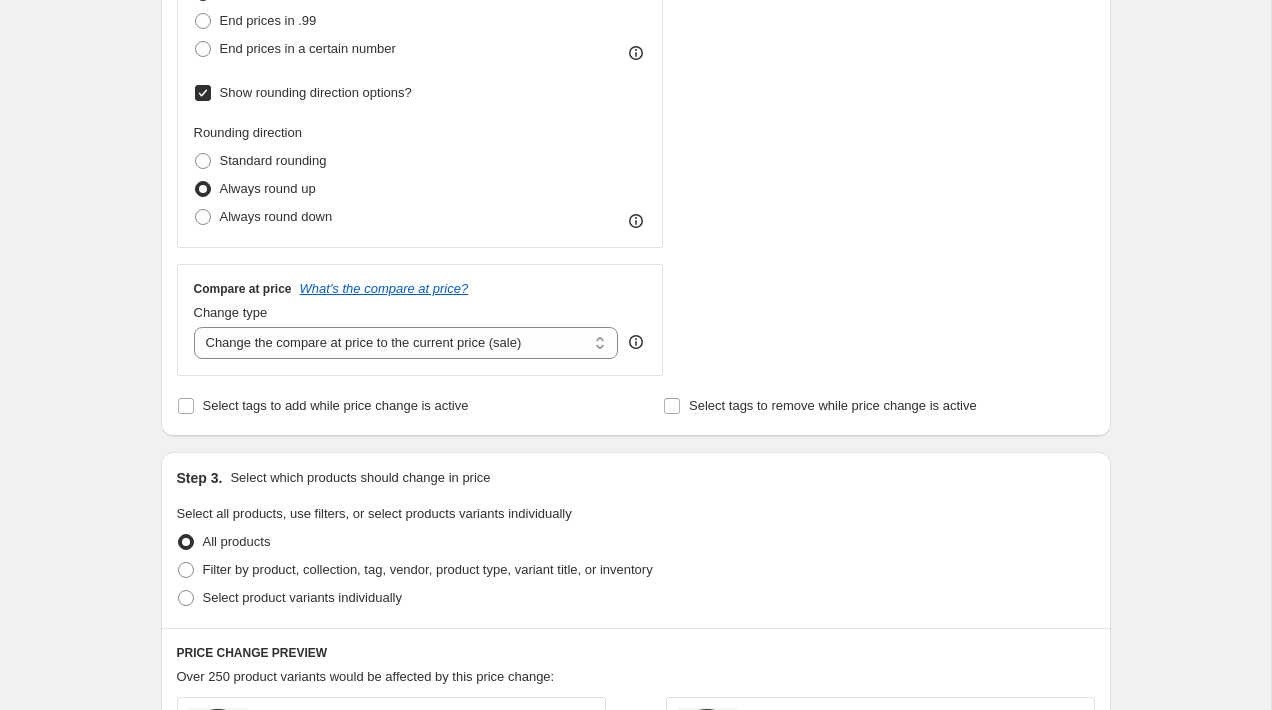scroll, scrollTop: 638, scrollLeft: 0, axis: vertical 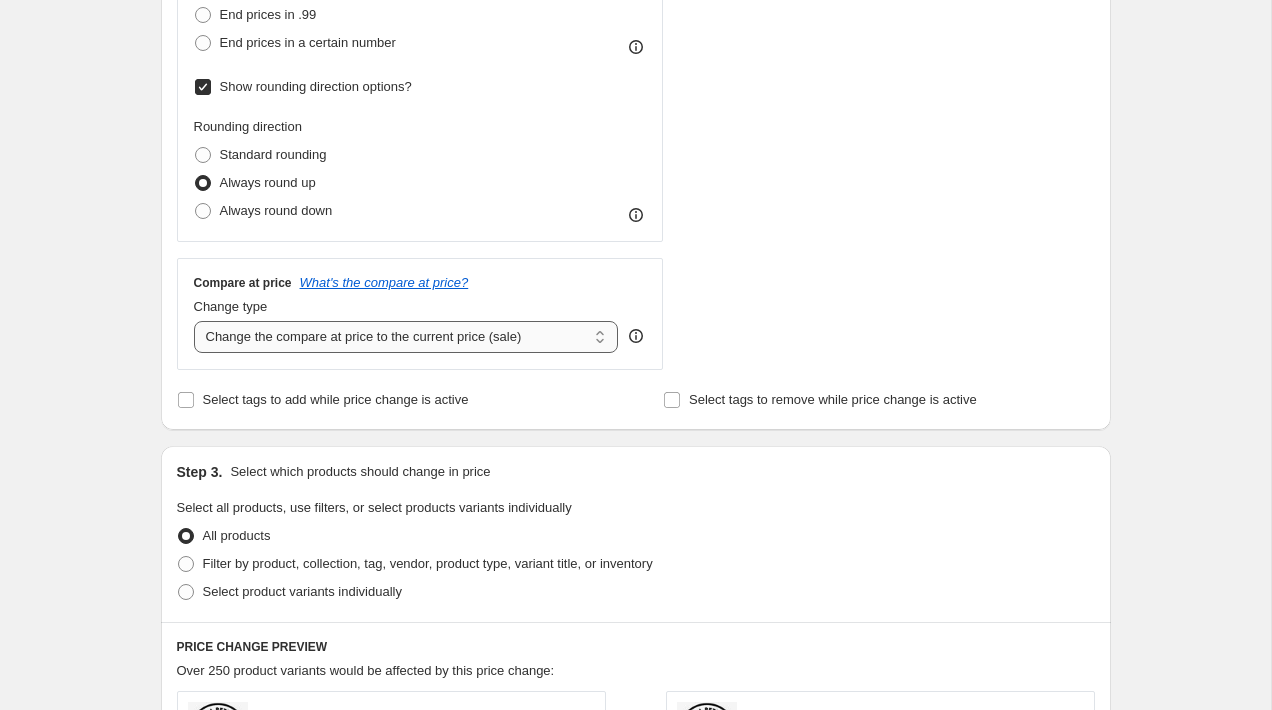 click on "Change the compare at price to the current price (sale) Change the compare at price to a certain amount Change the compare at price by a certain amount Change the compare at price by a certain percentage Change the compare at price by a certain amount relative to the actual price Change the compare at price by a certain percentage relative to the actual price Don't change the compare at price Remove the compare at price" at bounding box center (406, 337) 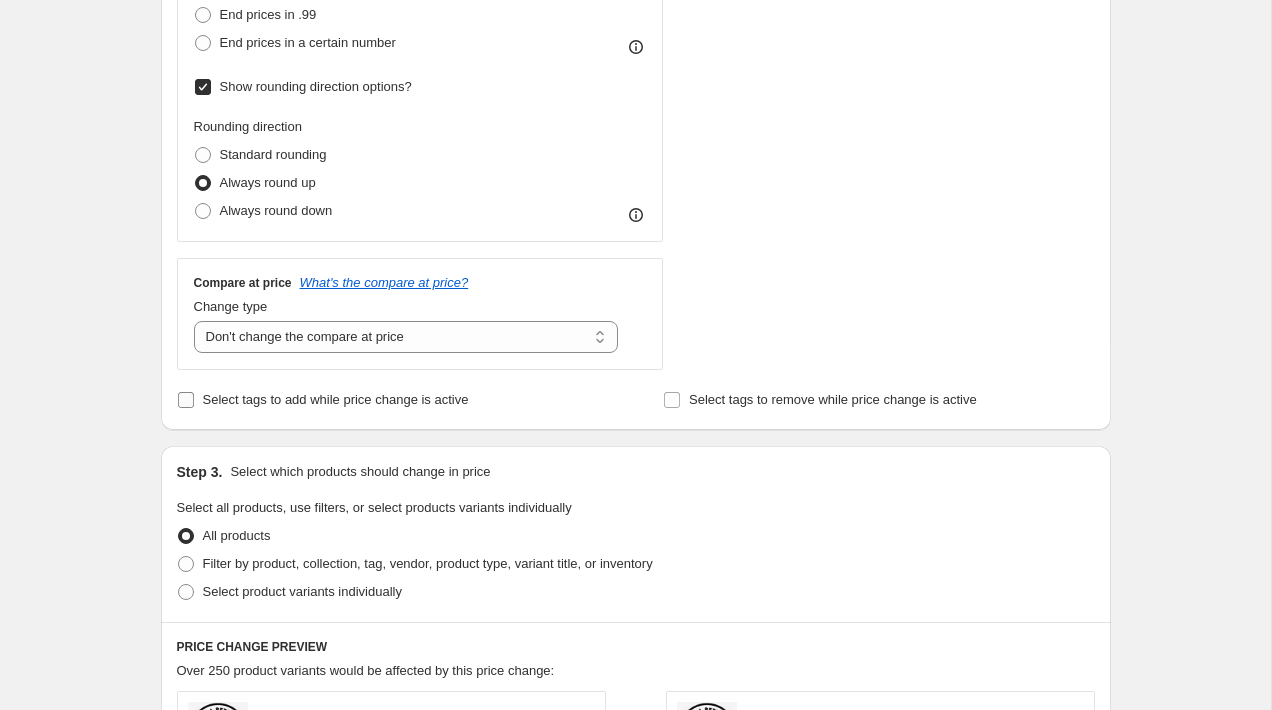 click on "Select tags to add while price change is active" at bounding box center (186, 400) 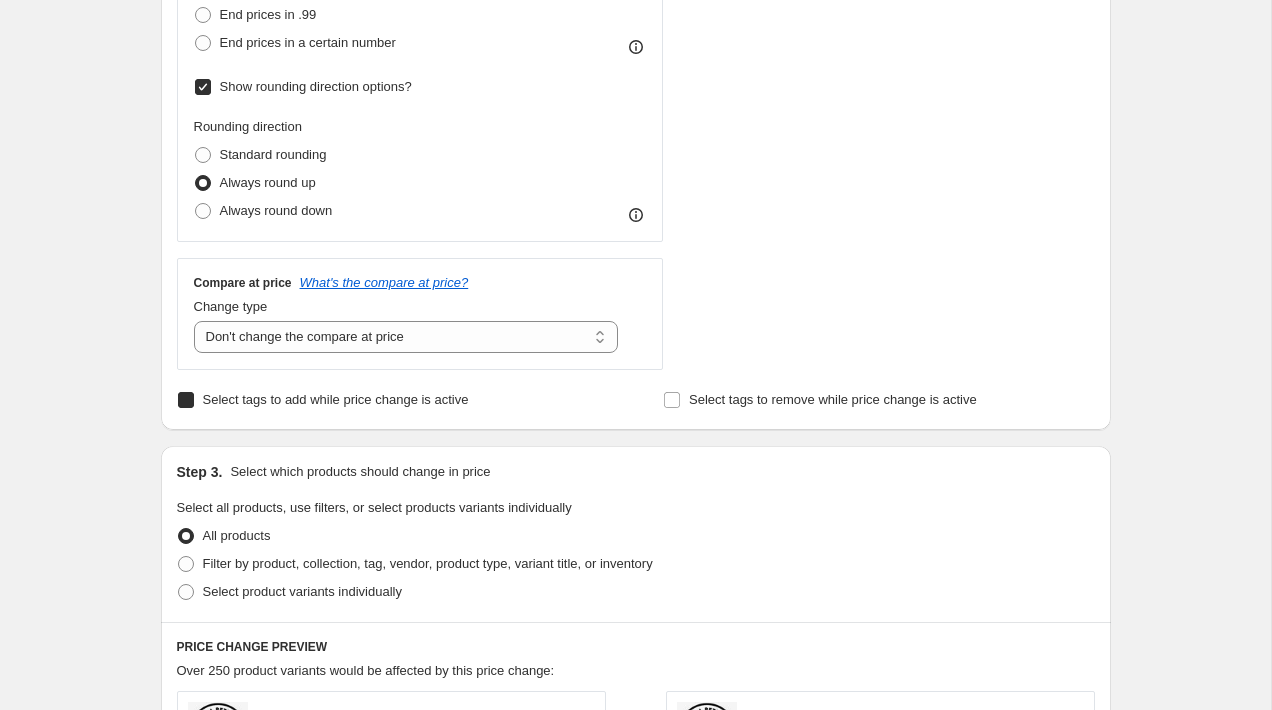 checkbox on "true" 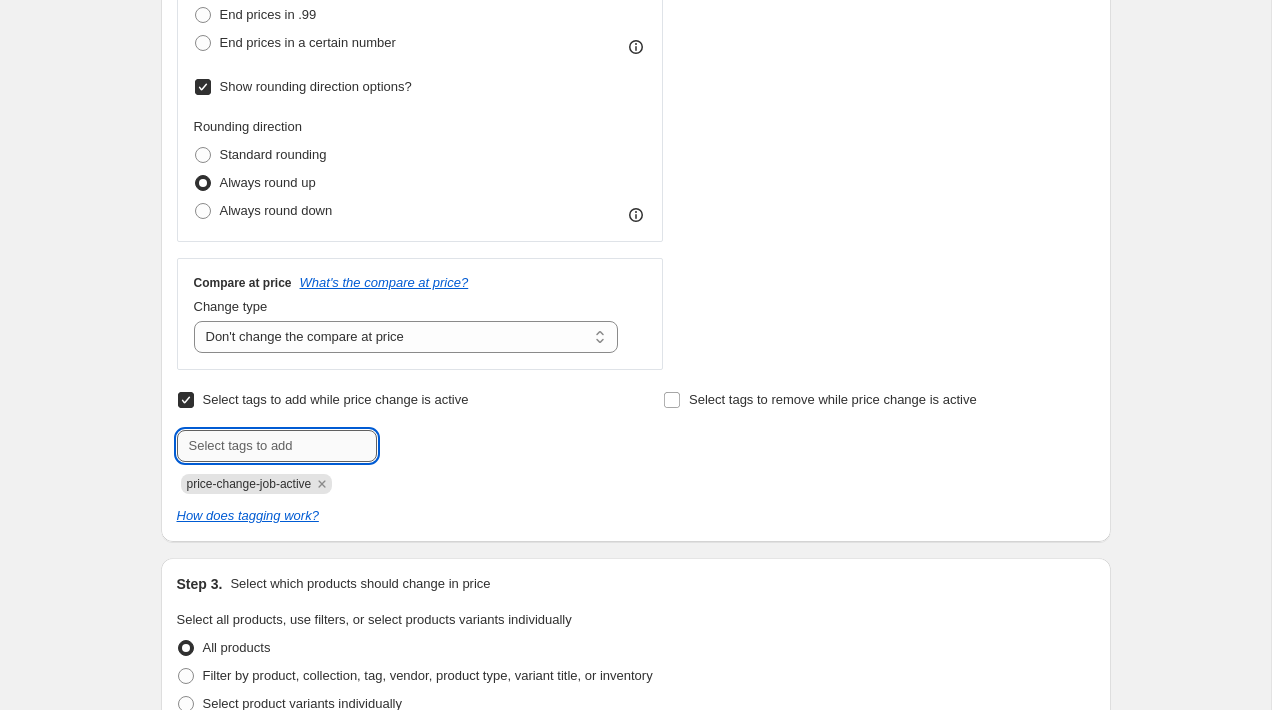 click at bounding box center [277, 446] 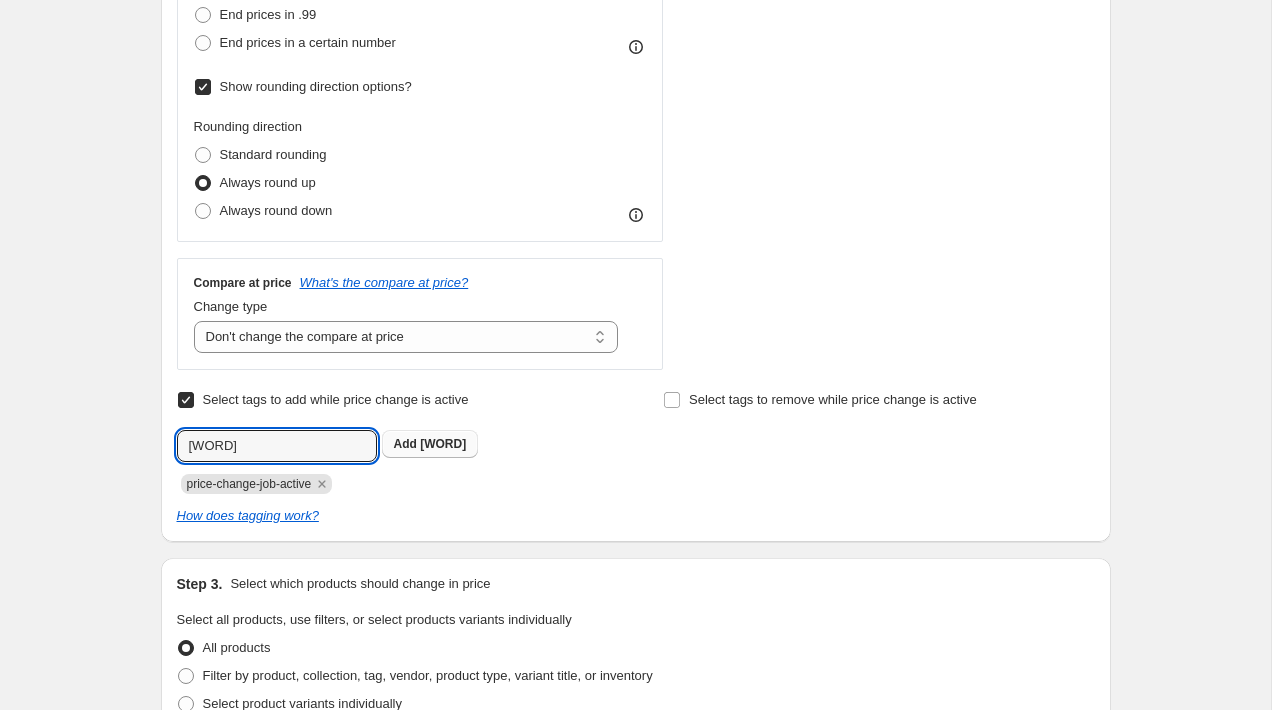 type on "[WORD]" 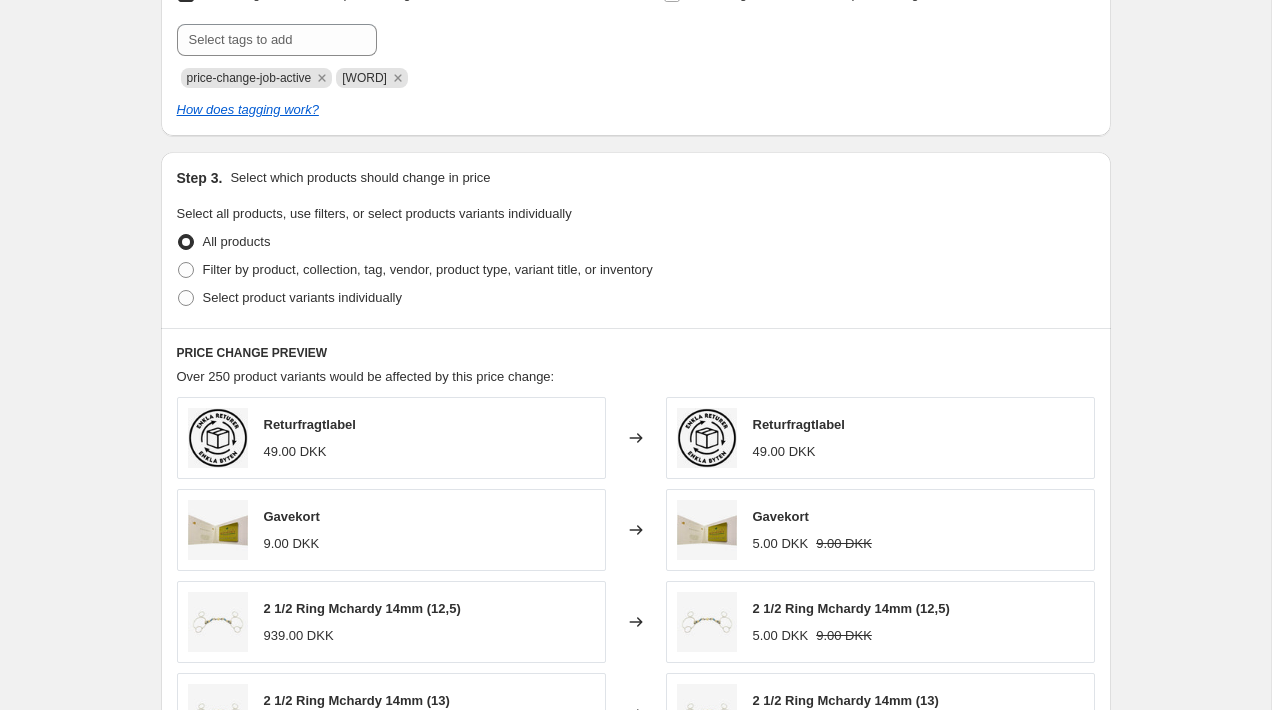 scroll, scrollTop: 1045, scrollLeft: 0, axis: vertical 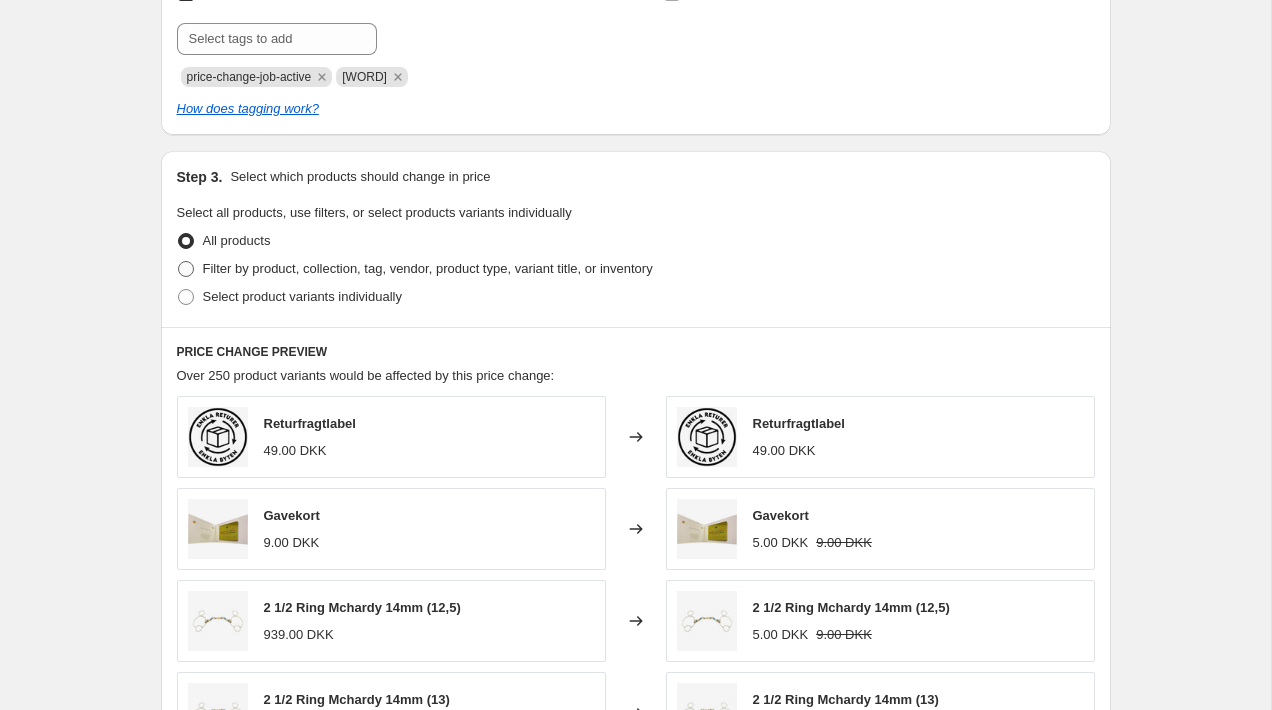 click on "Filter by product, collection, tag, vendor, product type, variant title, or inventory" at bounding box center [428, 268] 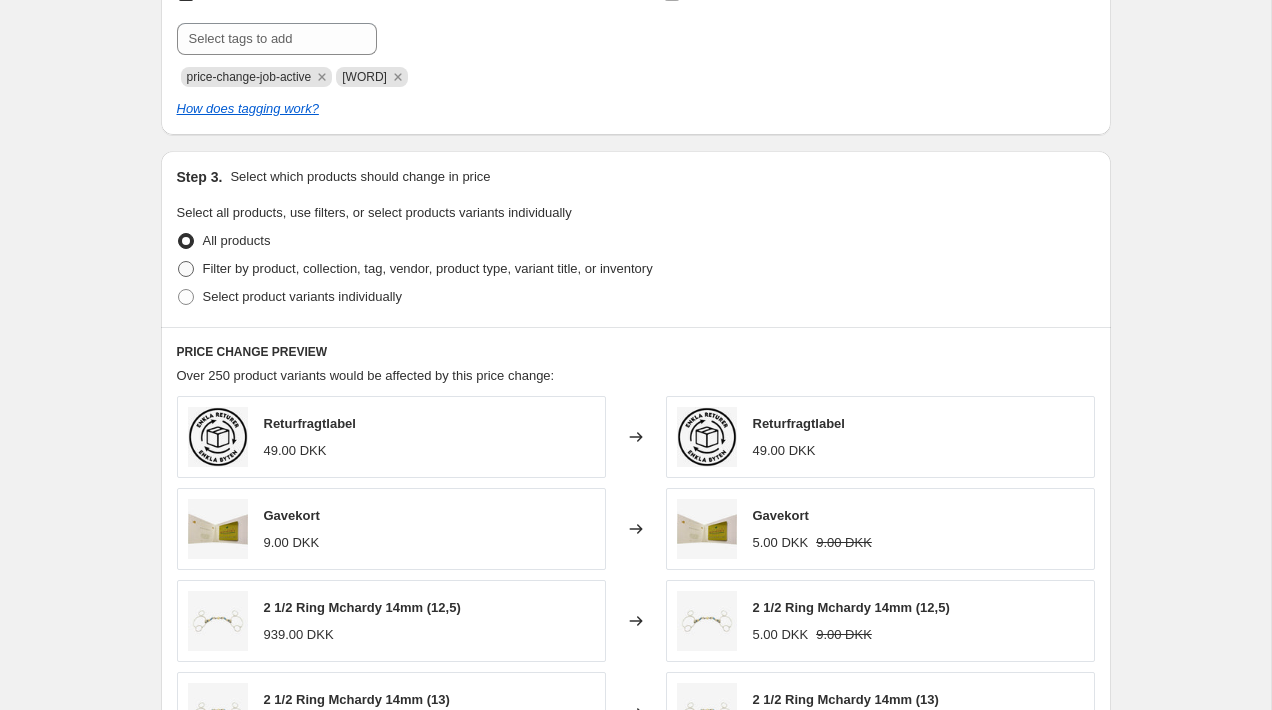 radio on "true" 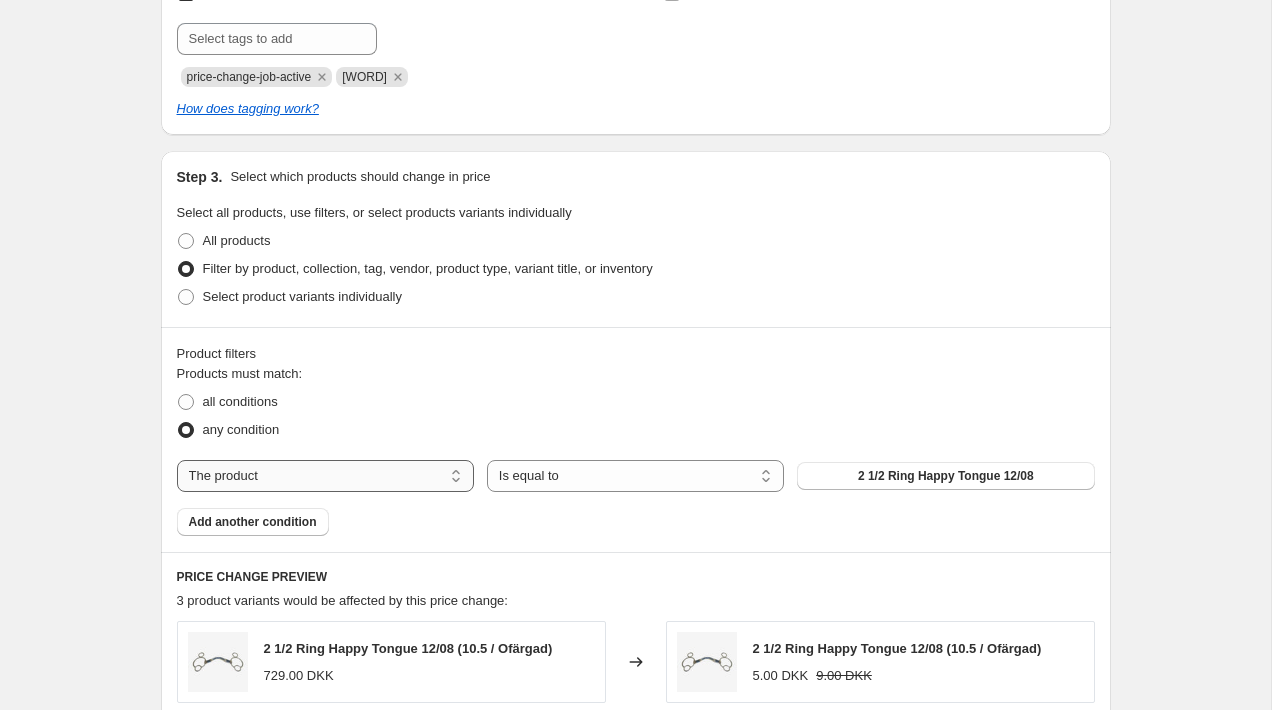 click on "The product The product's collection The product's tag The product's vendor The product's type The product's status The variant's title Inventory quantity" at bounding box center [325, 476] 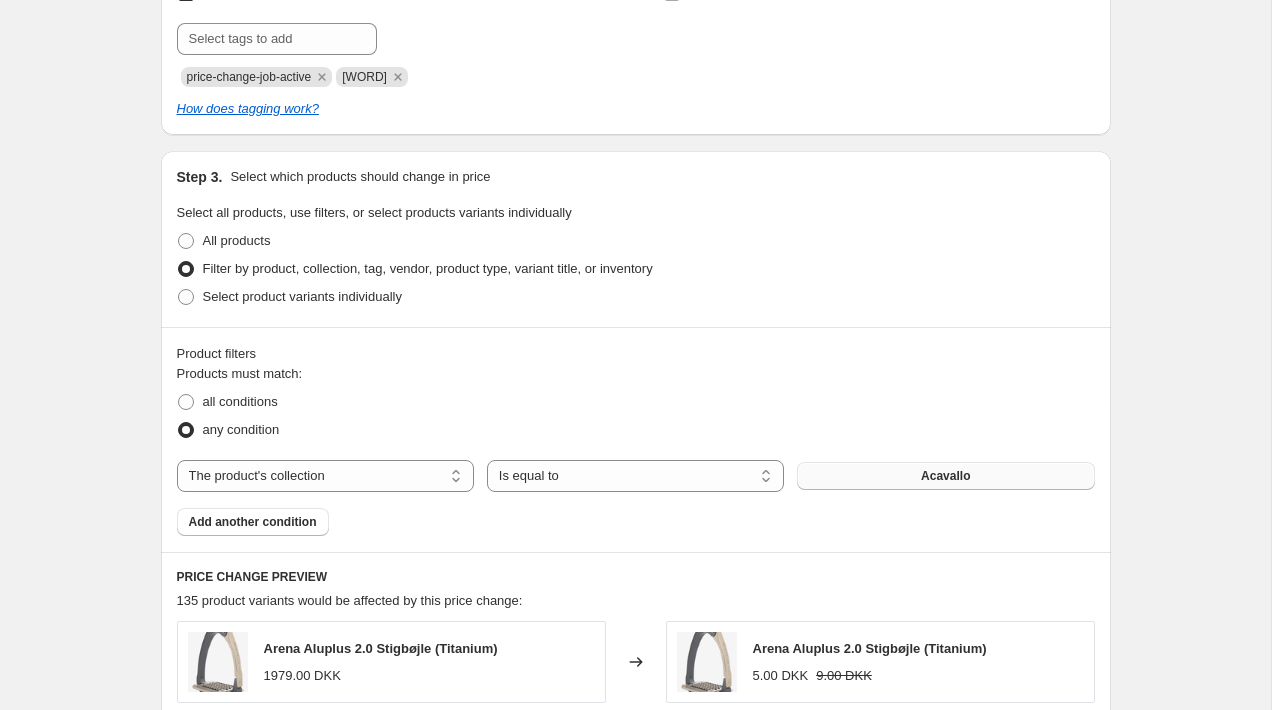 click on "Acavallo" at bounding box center (945, 476) 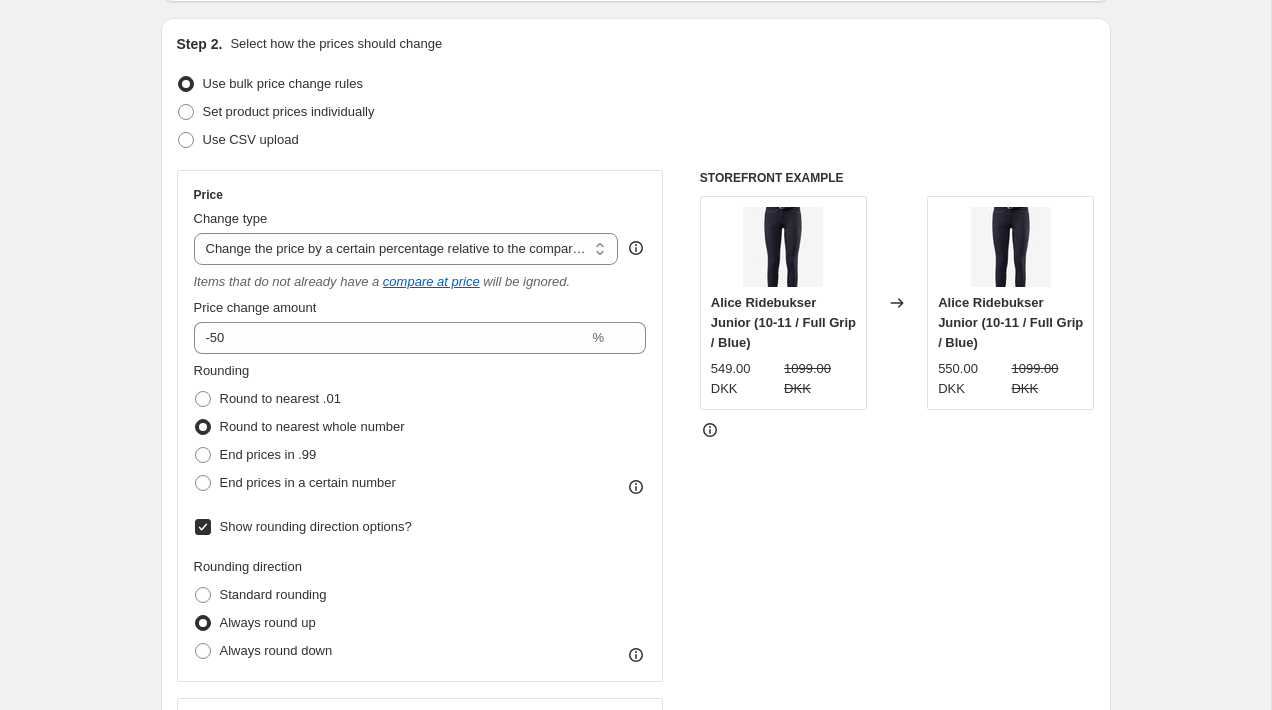 scroll, scrollTop: 0, scrollLeft: 0, axis: both 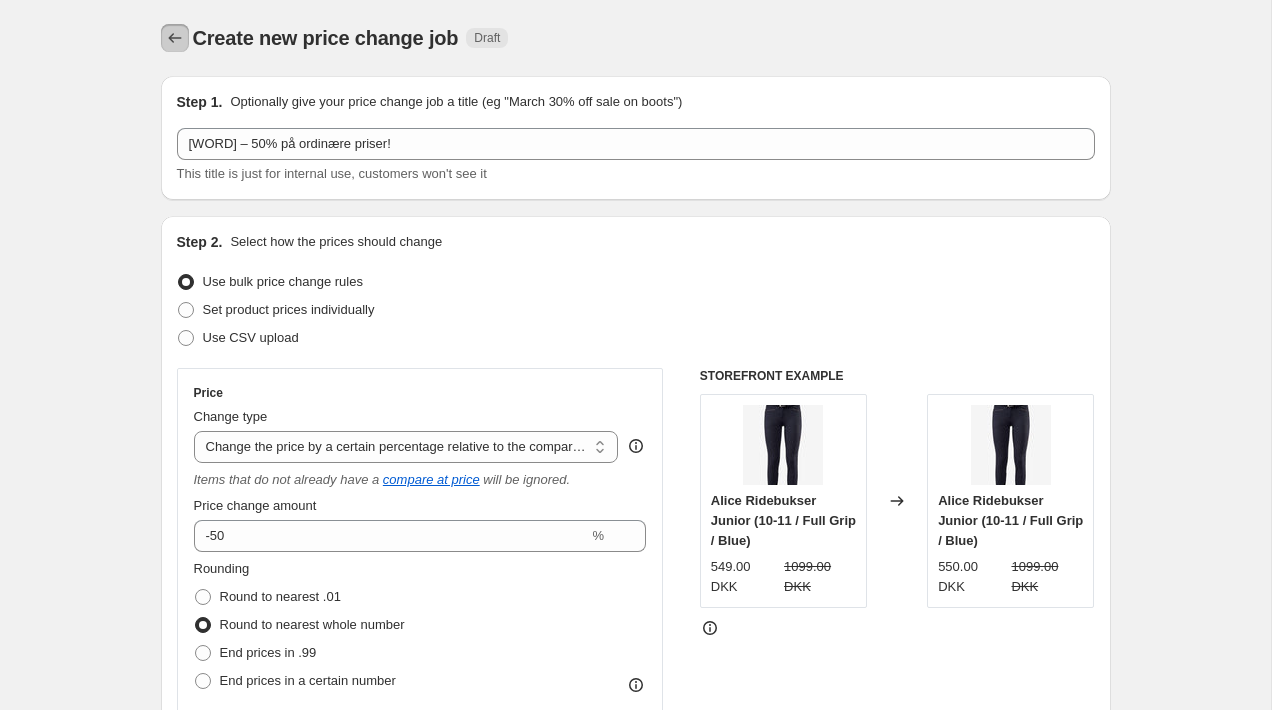 click 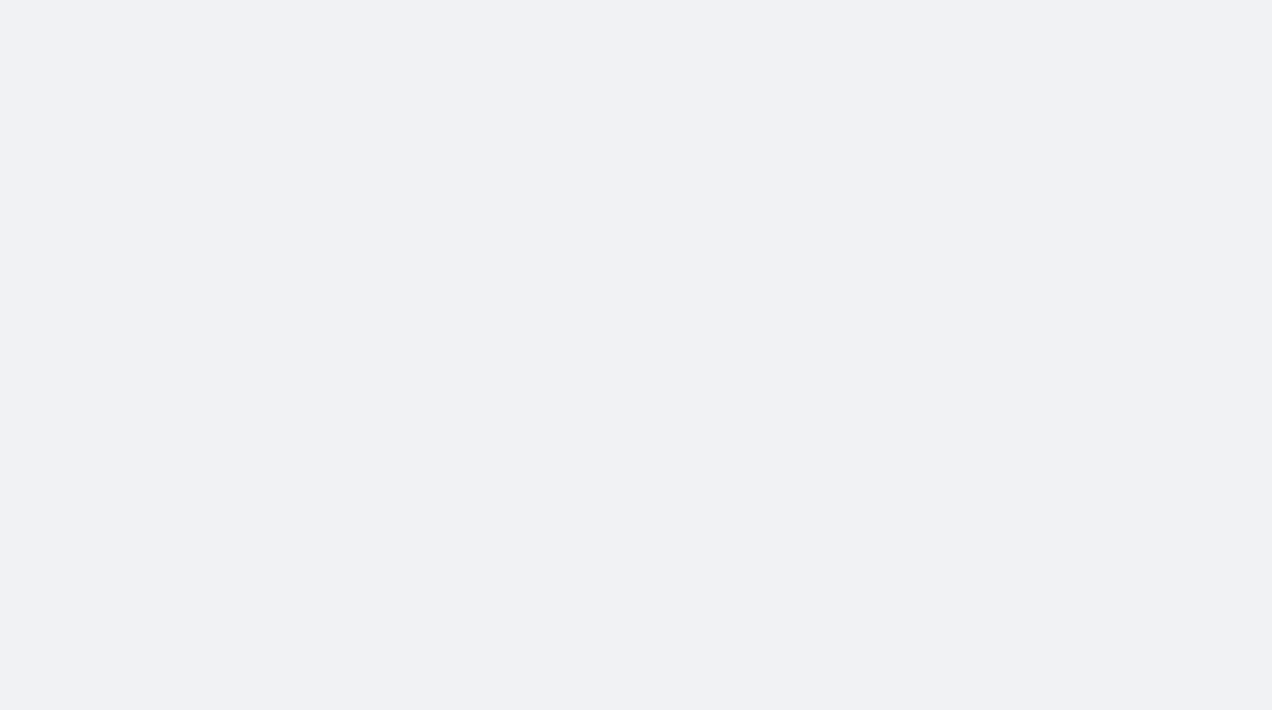scroll, scrollTop: 0, scrollLeft: 0, axis: both 